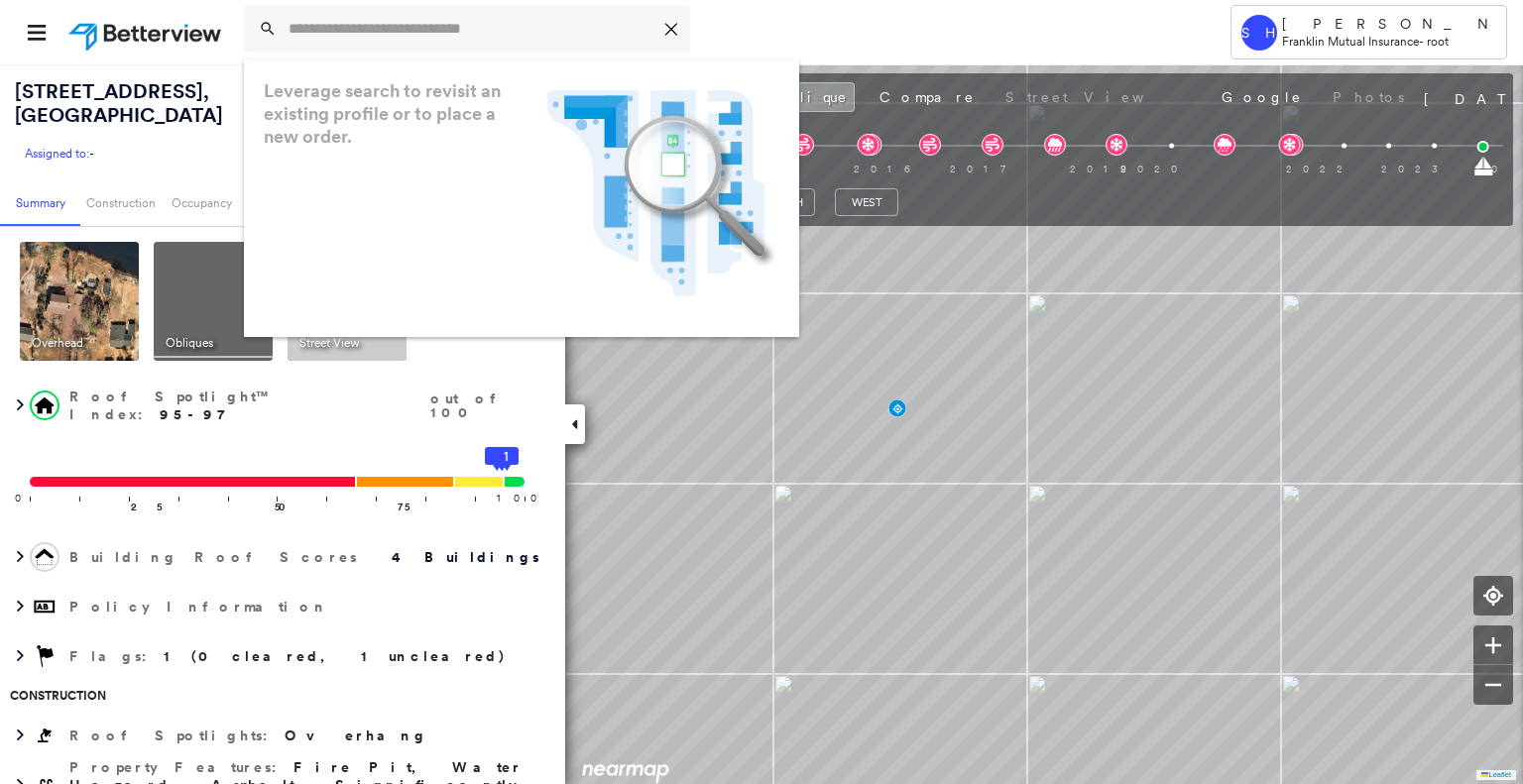 scroll, scrollTop: 0, scrollLeft: 0, axis: both 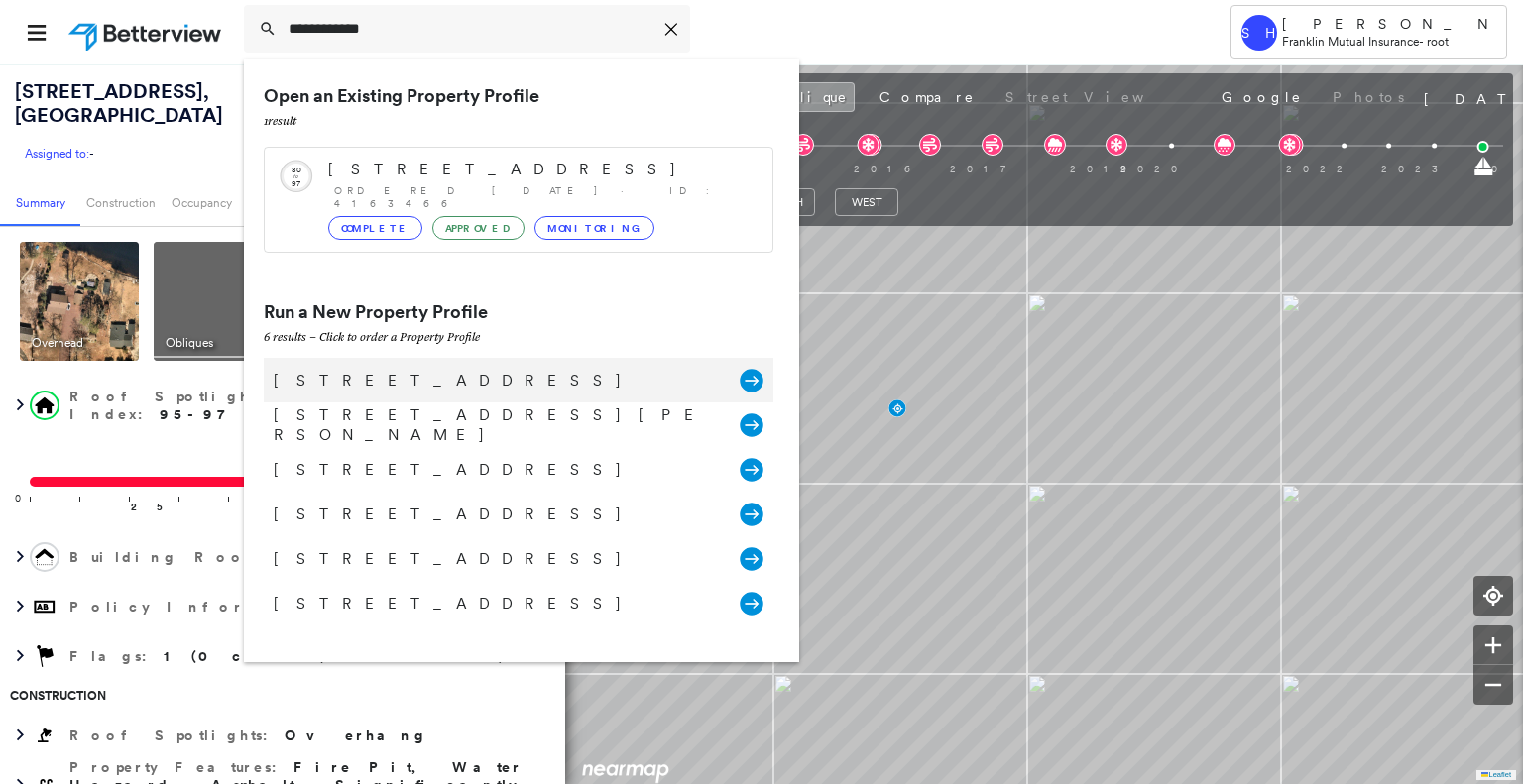 type on "**********" 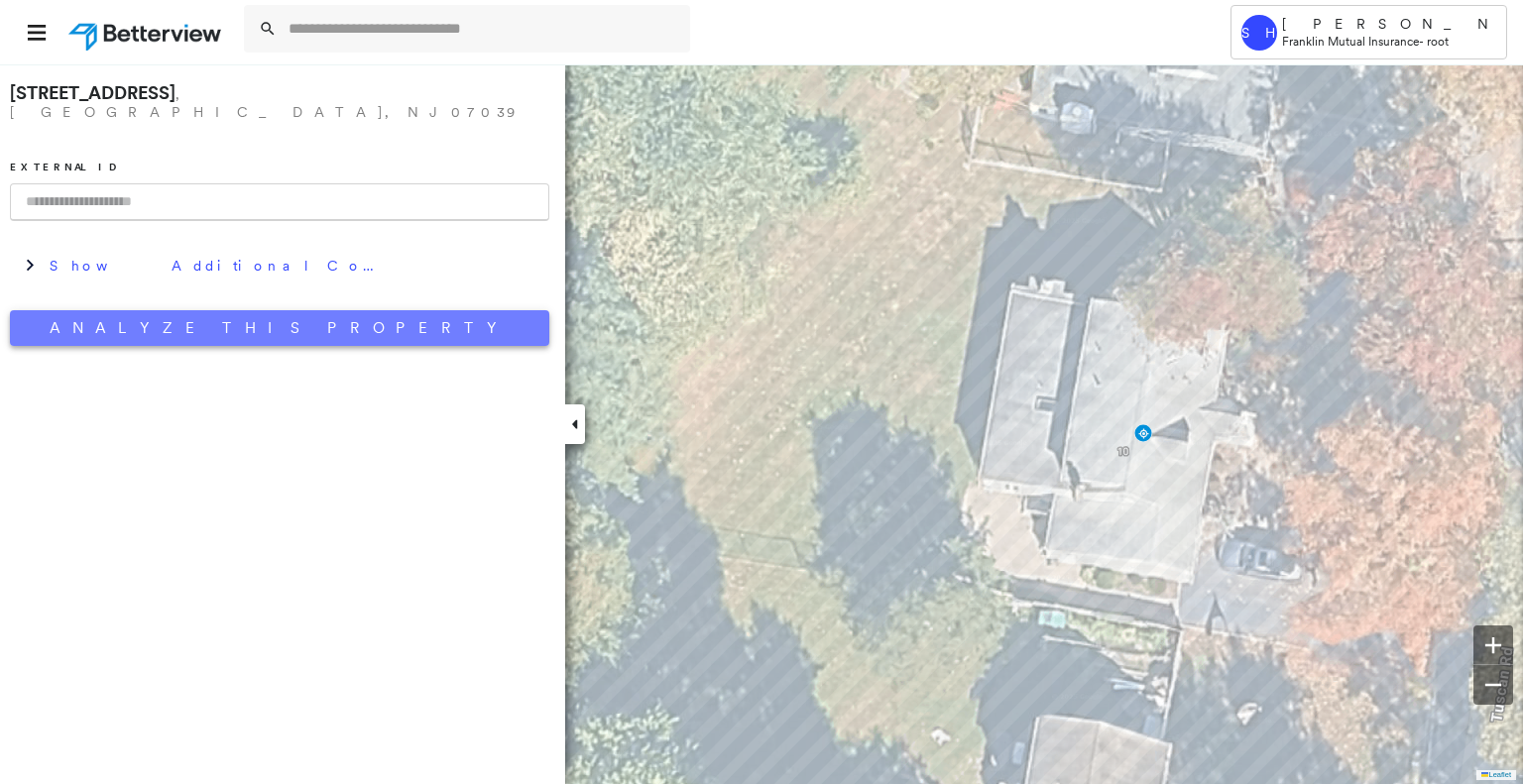 click on "Analyze This Property" at bounding box center [280, 328] 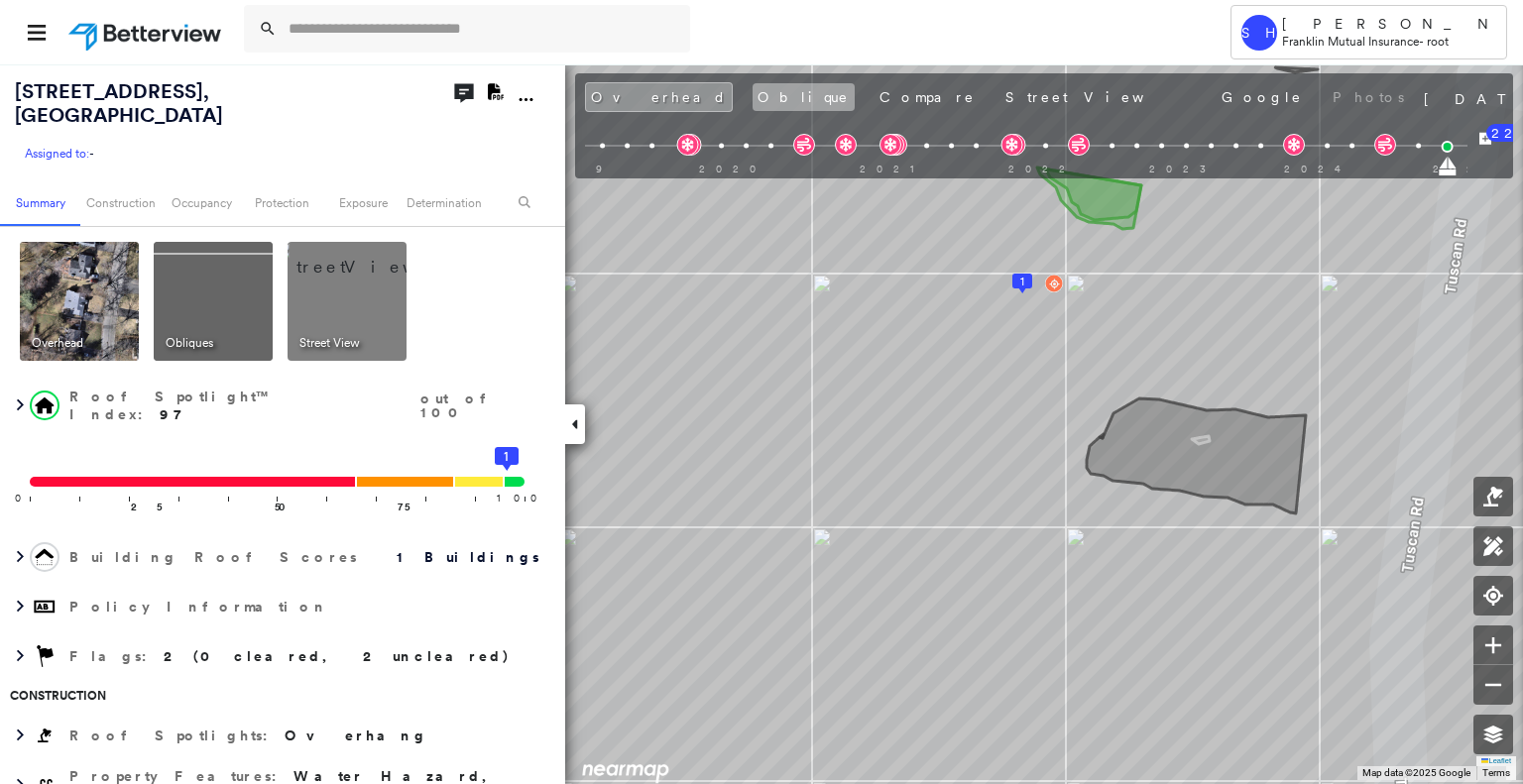 click on "Oblique" at bounding box center (803, 97) 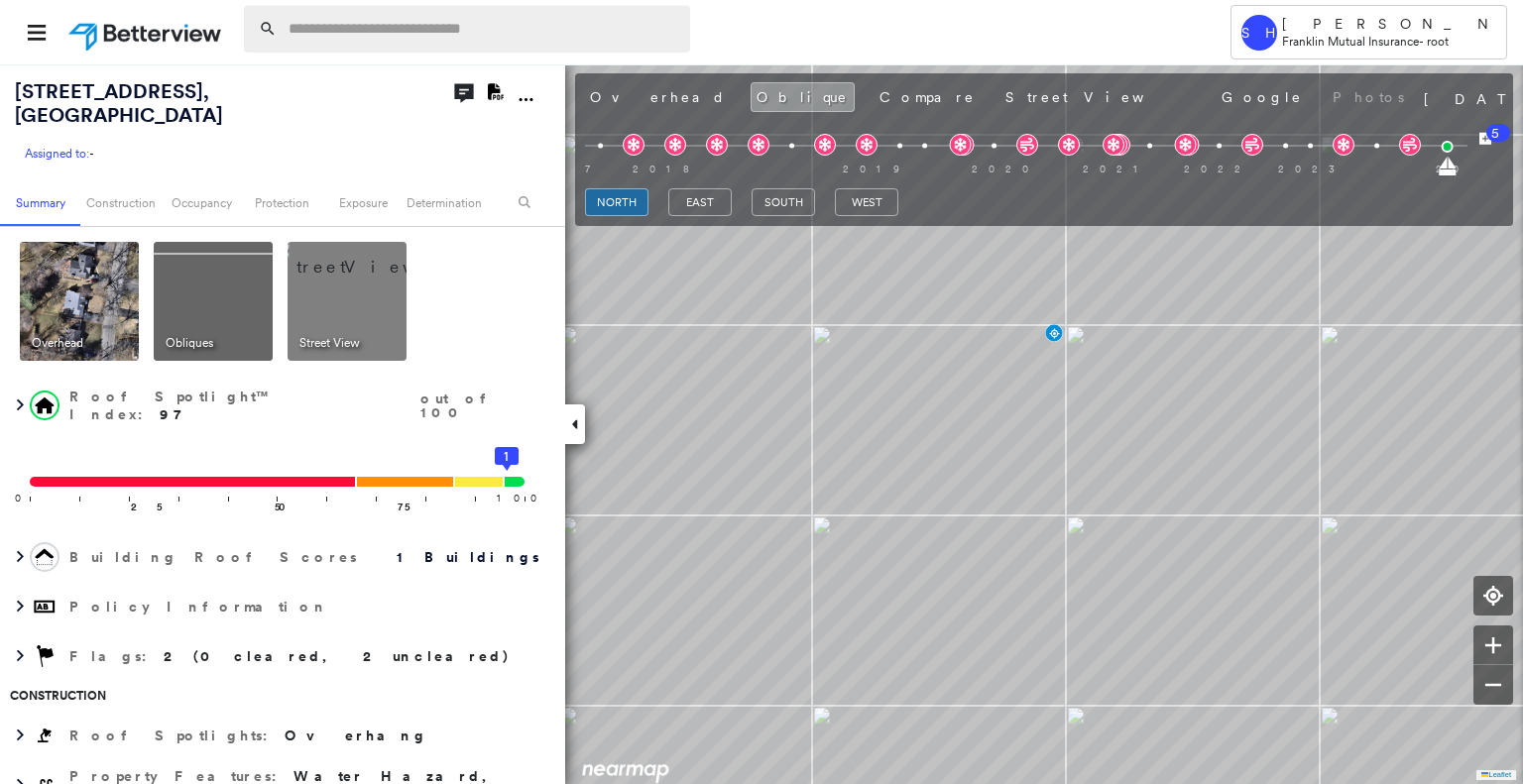 click at bounding box center [483, 29] 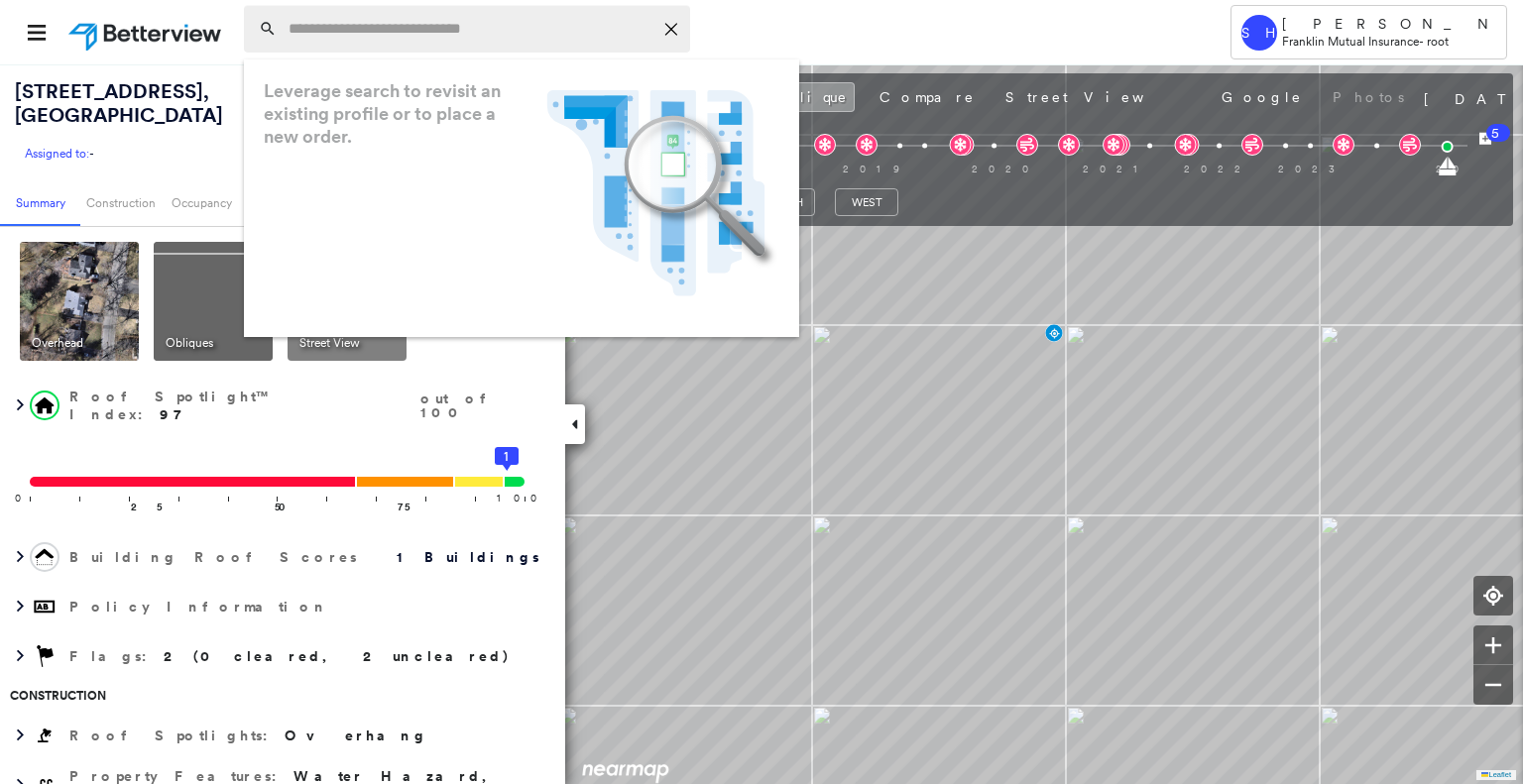 paste on "**********" 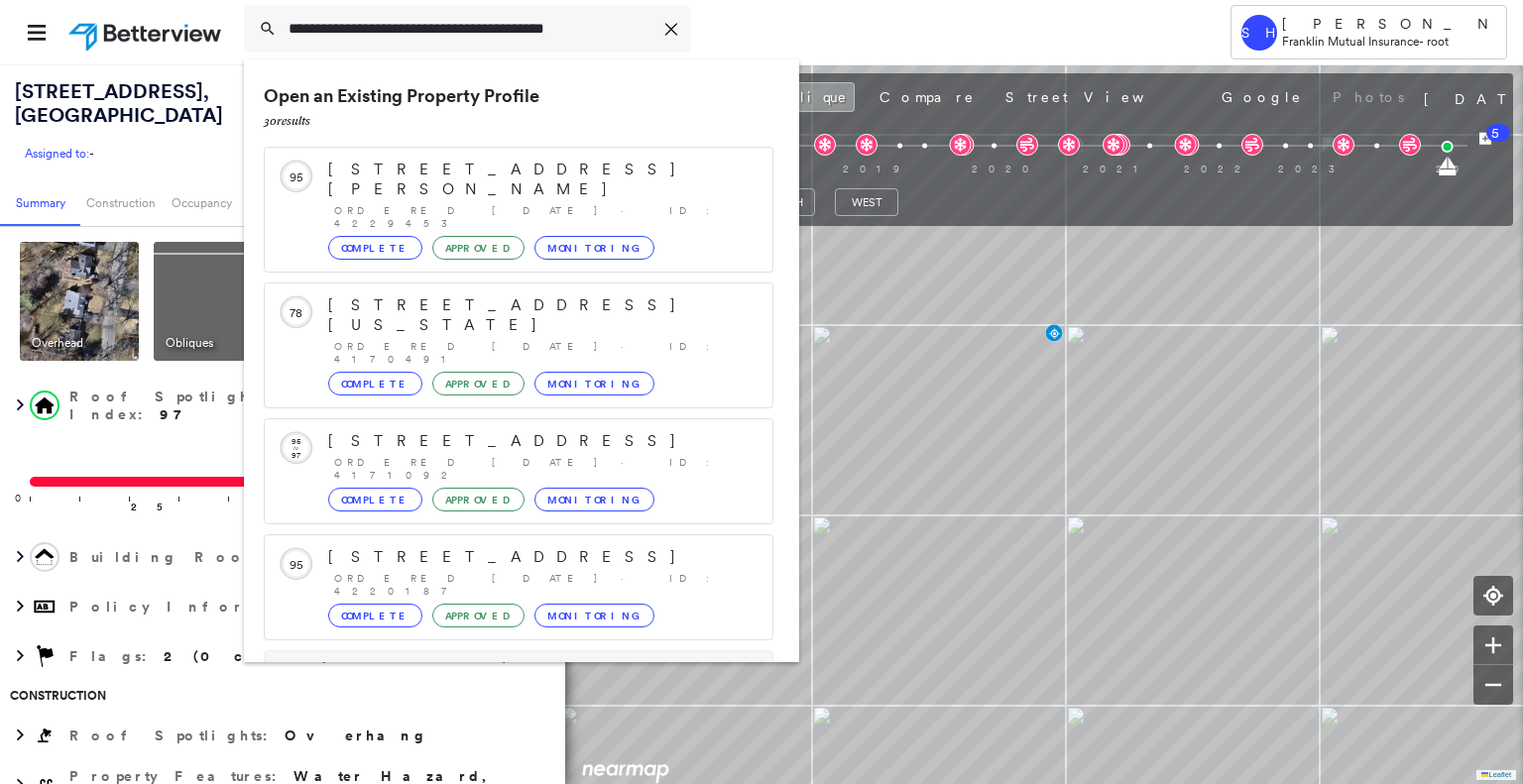 scroll, scrollTop: 206, scrollLeft: 0, axis: vertical 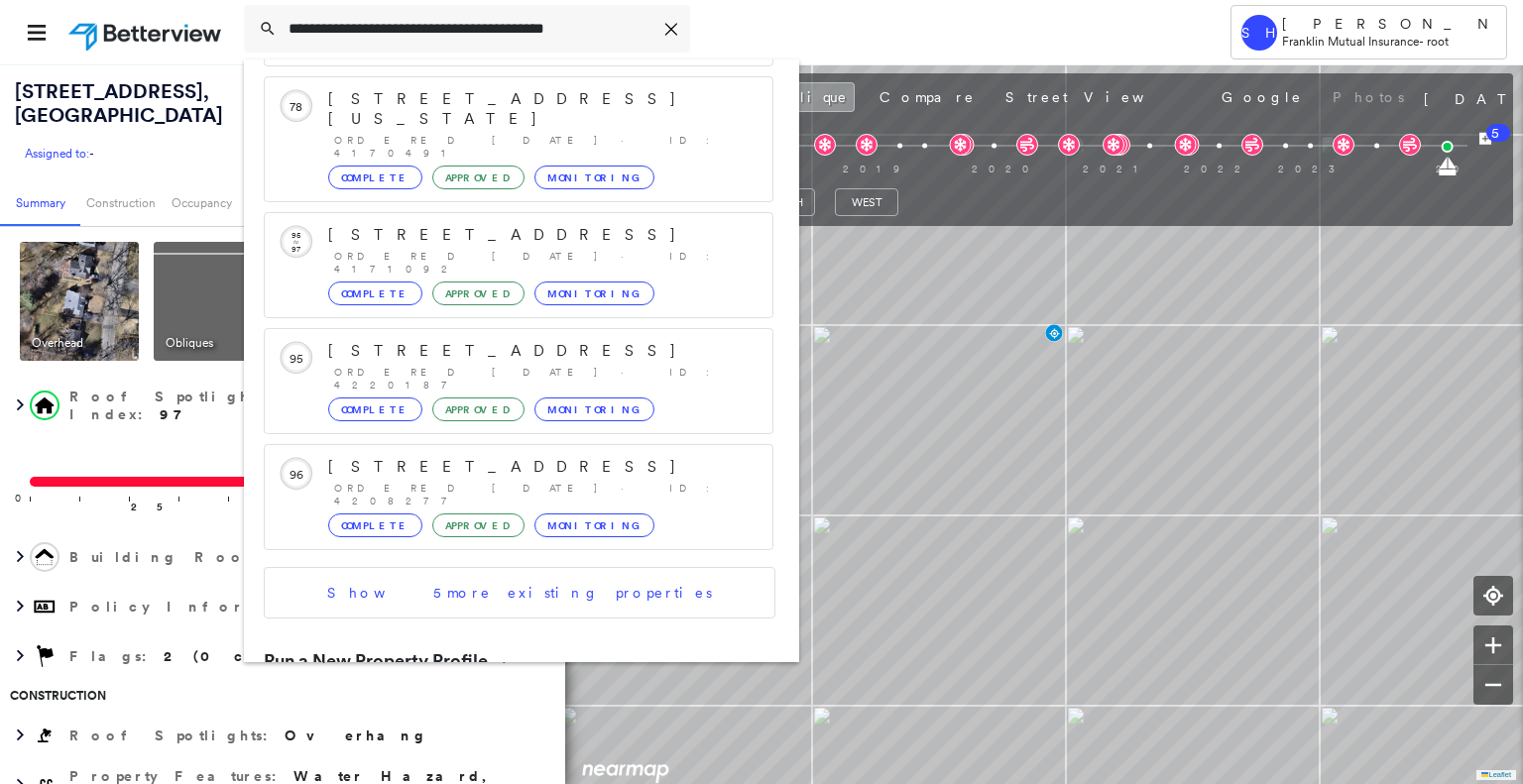 type on "**********" 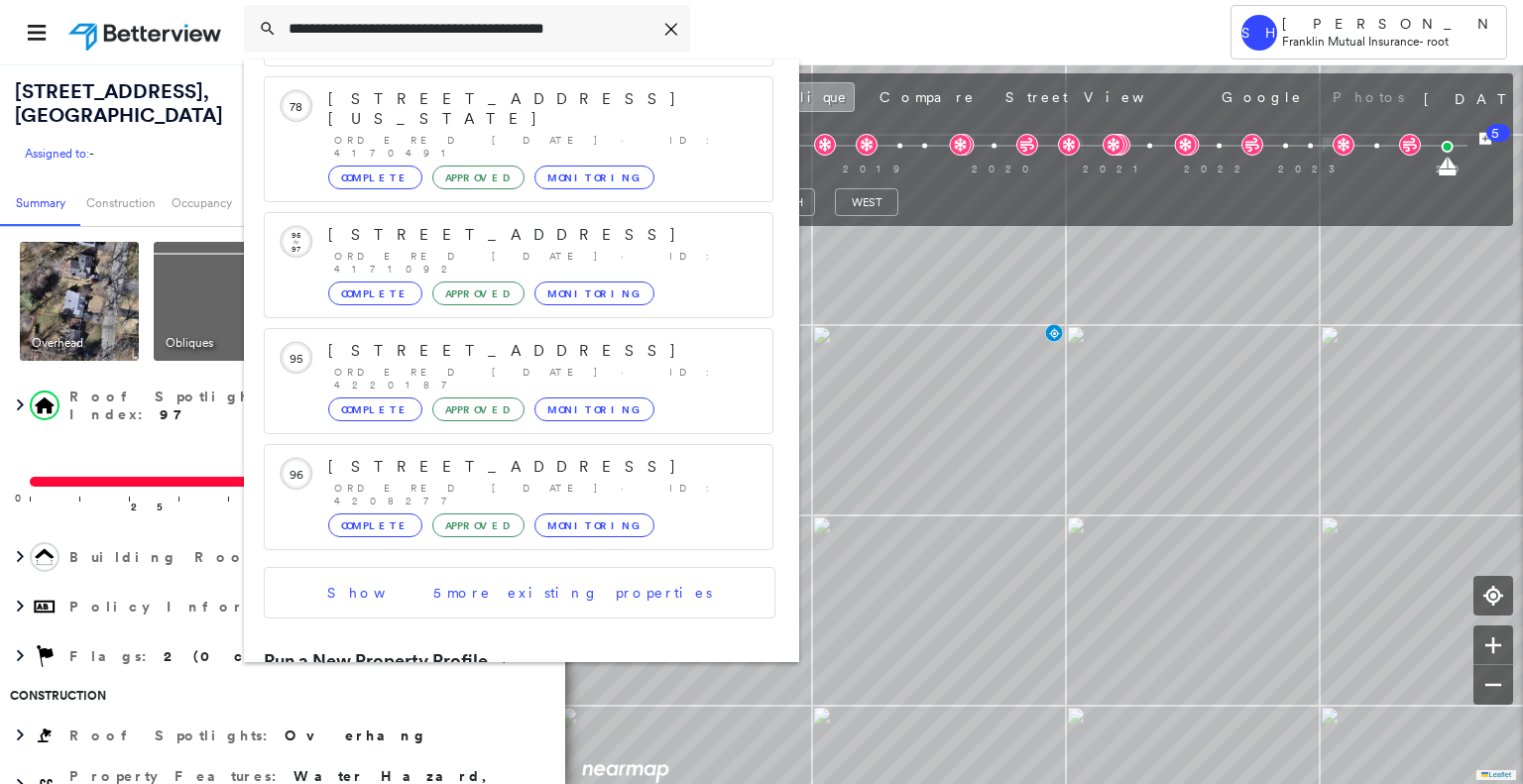 click on "[STREET_ADDRESS][PERSON_NAME] Group Created with Sketch." at bounding box center (519, 728) 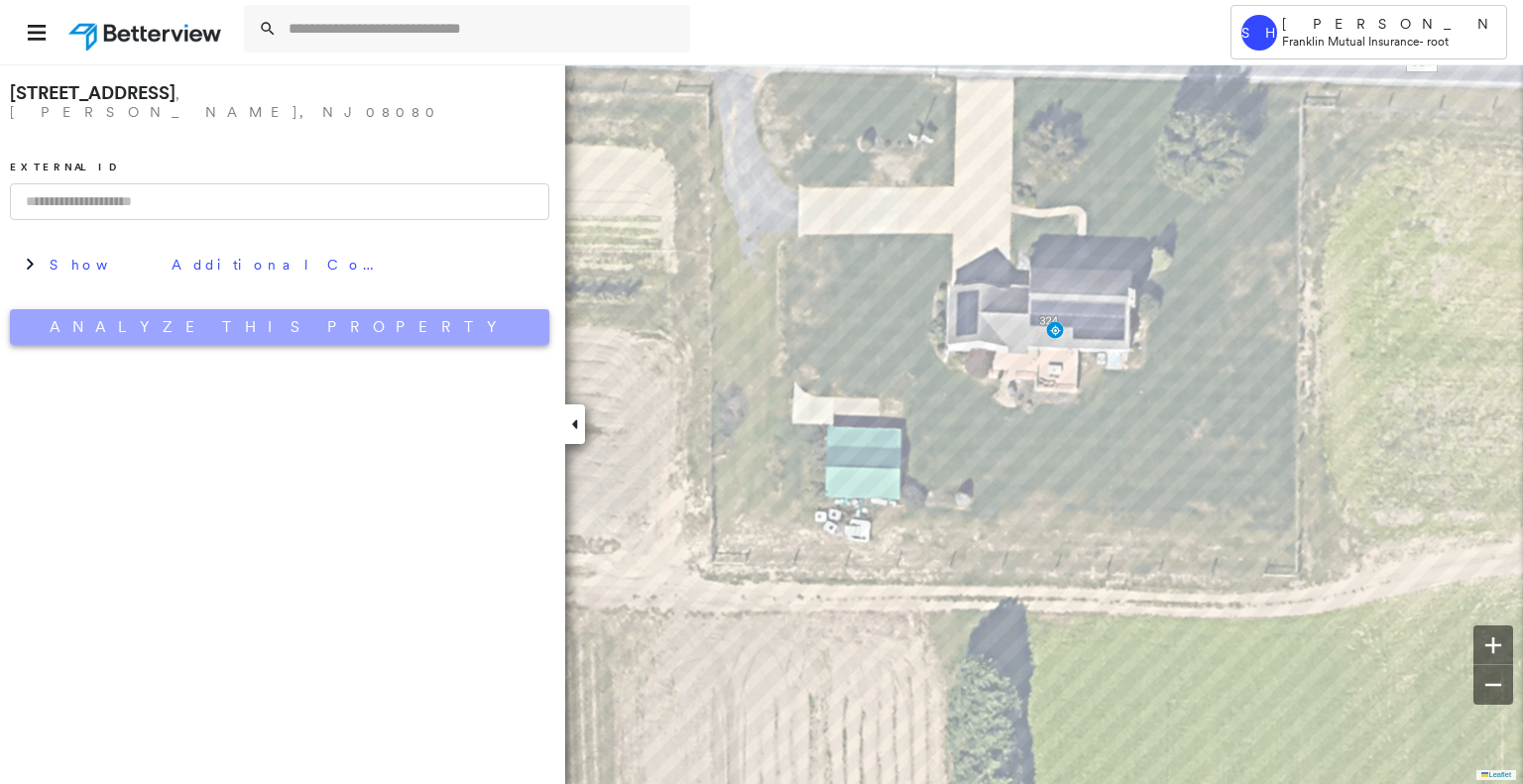 click on "Analyze This Property" at bounding box center [280, 327] 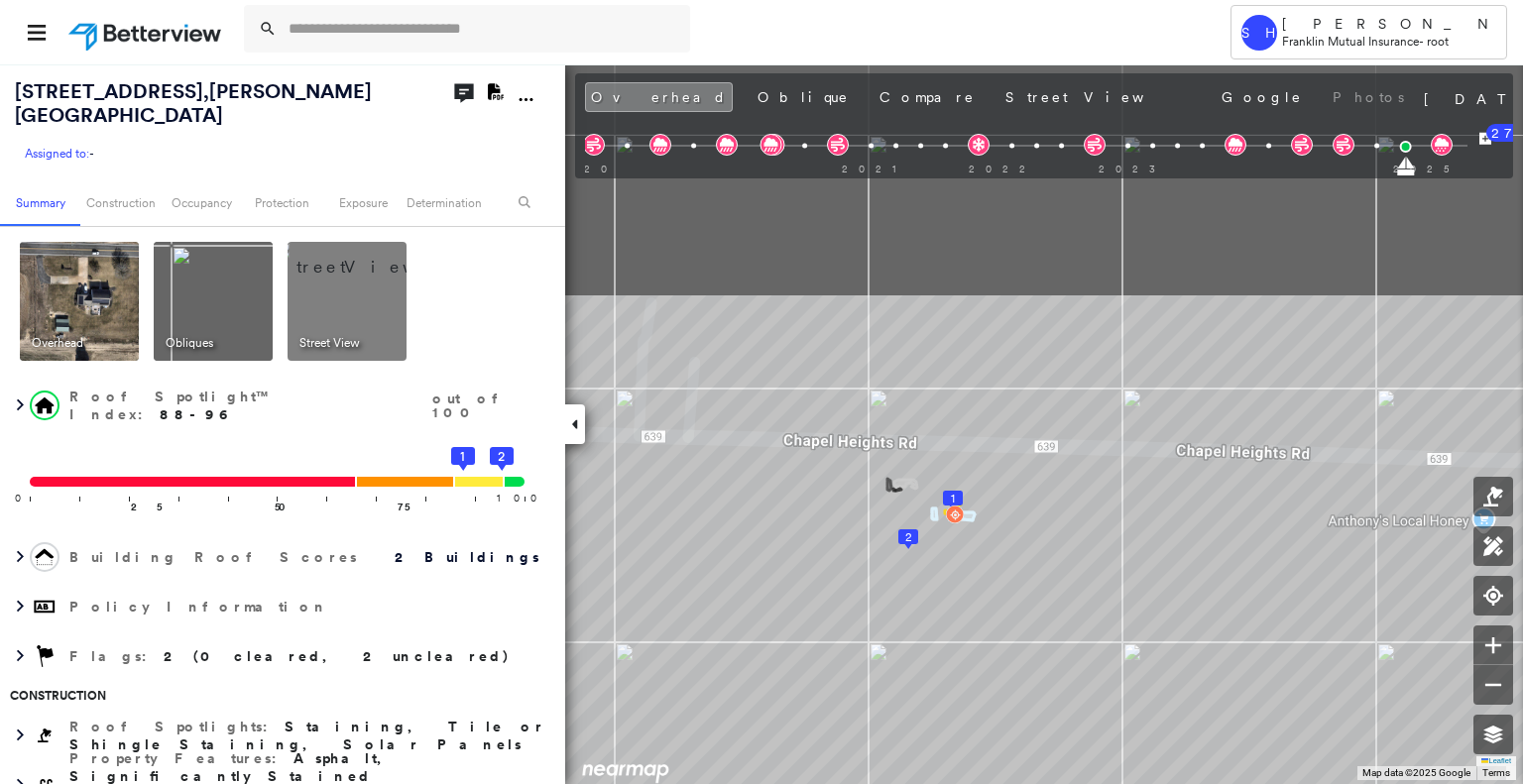 click on "Tower SH [PERSON_NAME] [PERSON_NAME] Mutual Insurance  -   root [STREET_ADDRESS][PERSON_NAME] Assigned to:  - Assigned to:  - Assigned to:  - Open Comments Download PDF Report Summary Construction Occupancy Protection Exposure Determination Overhead Obliques Street View Roof Spotlight™ Index :  88-96 out of 100 0 100 25 50 75 2 1 Building Roof Scores 2 Buildings Policy Information Flags :  2 (0 cleared, 2 uncleared) Construction Roof Spotlights :  Staining, Tile or Shingle Staining, Solar Panels Property Features :  Asphalt, Significantly Stained Pavement, Repaired Pavement, Trailer Roof Size & Shape :  2 buildings  BuildZoom - Building Permit Data and Analysis Occupancy Place Detail Protection Exposure FEMA Risk Index Wind Additional Perils Determination Flags :  2 (0 cleared, 2 uncleared) Uncleared Flags (2) Cleared Flags  (0) SOLR Solar Panels Flagged [DATE] Clear LOW Low Priority Flagged [DATE] Clear Action Taken New Entry History Quote/New Business Terms & Conditions Added ACV Endorsement 27" at bounding box center (762, 392) 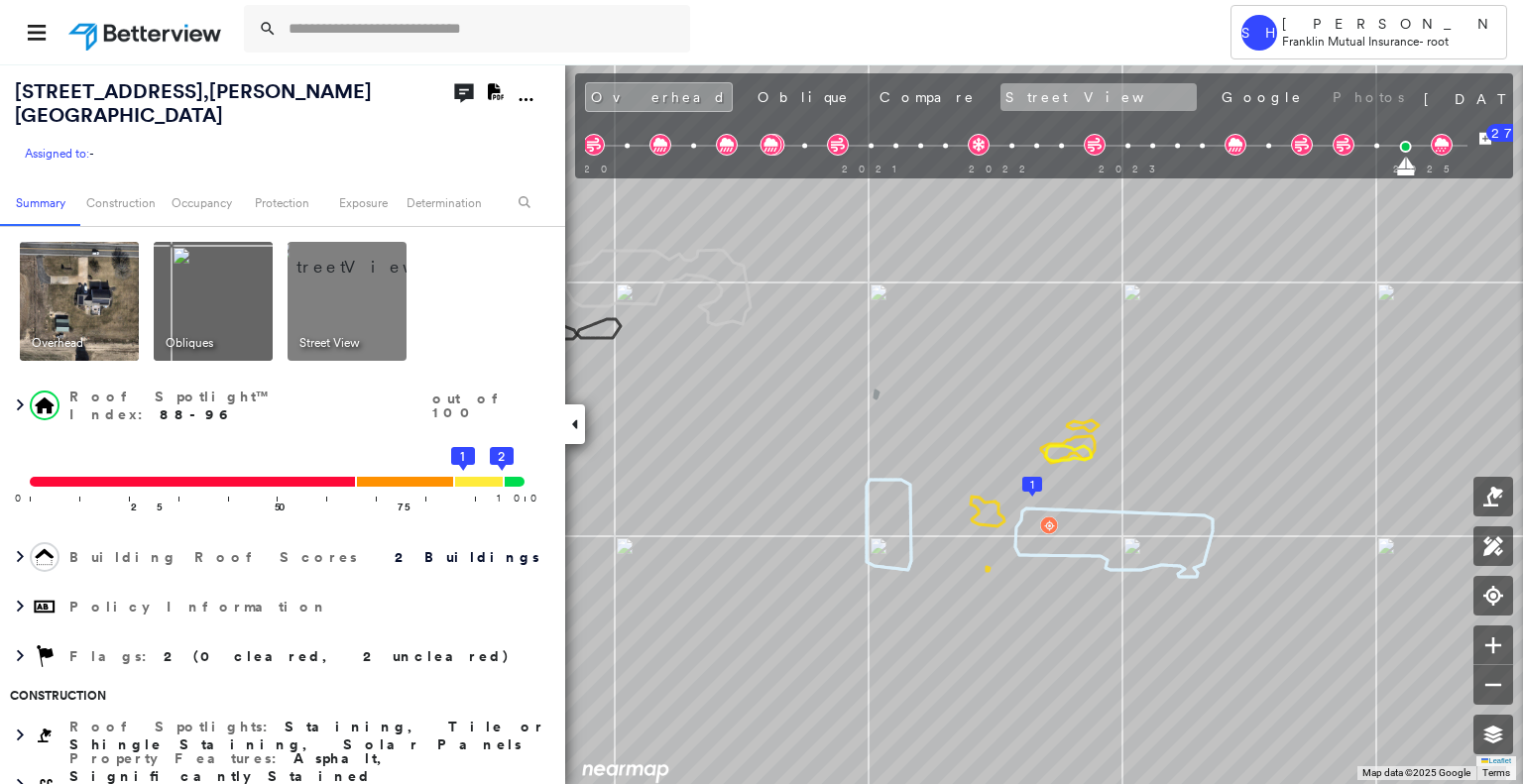 click on "Street View" at bounding box center (1099, 97) 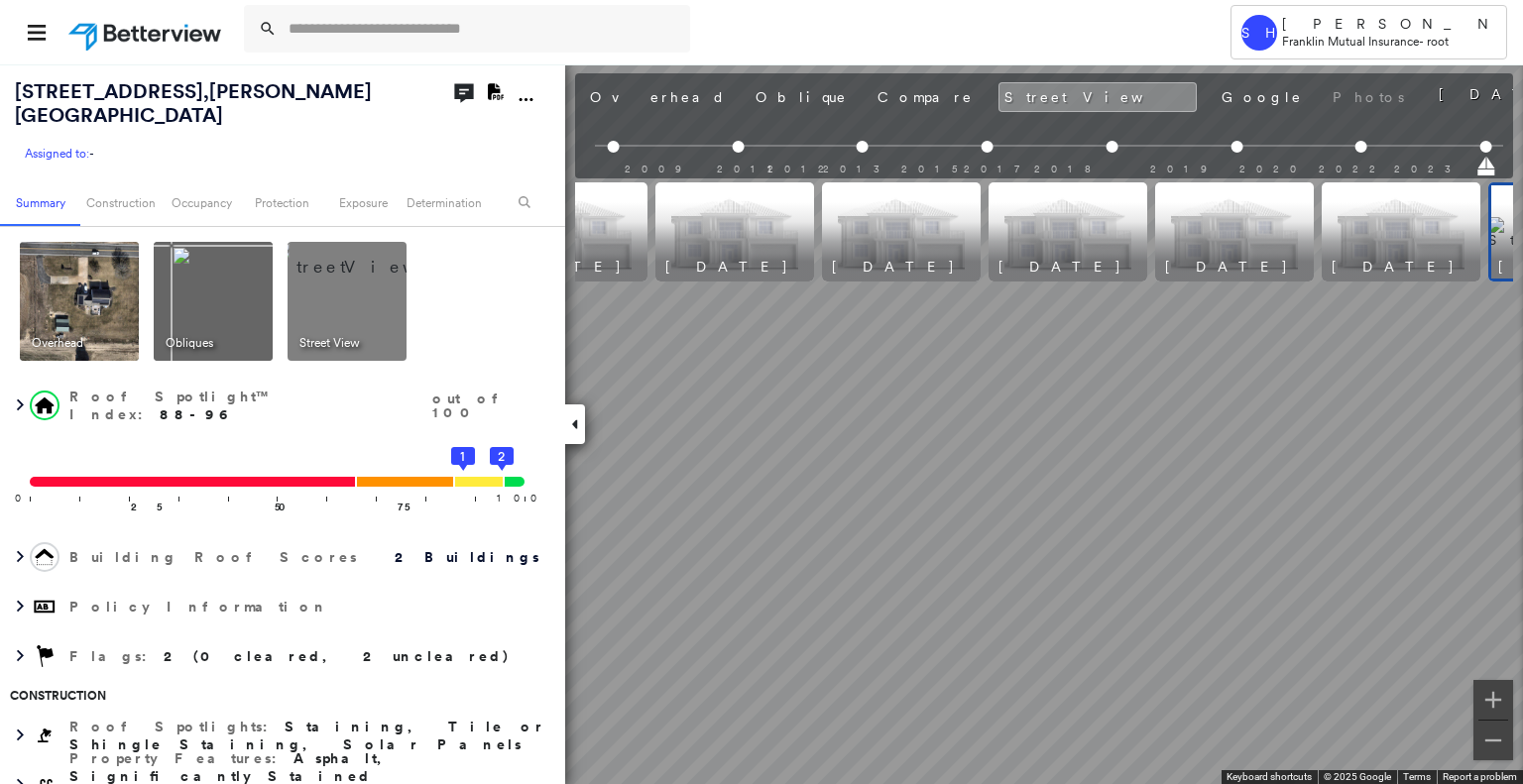 scroll, scrollTop: 0, scrollLeft: 394, axis: horizontal 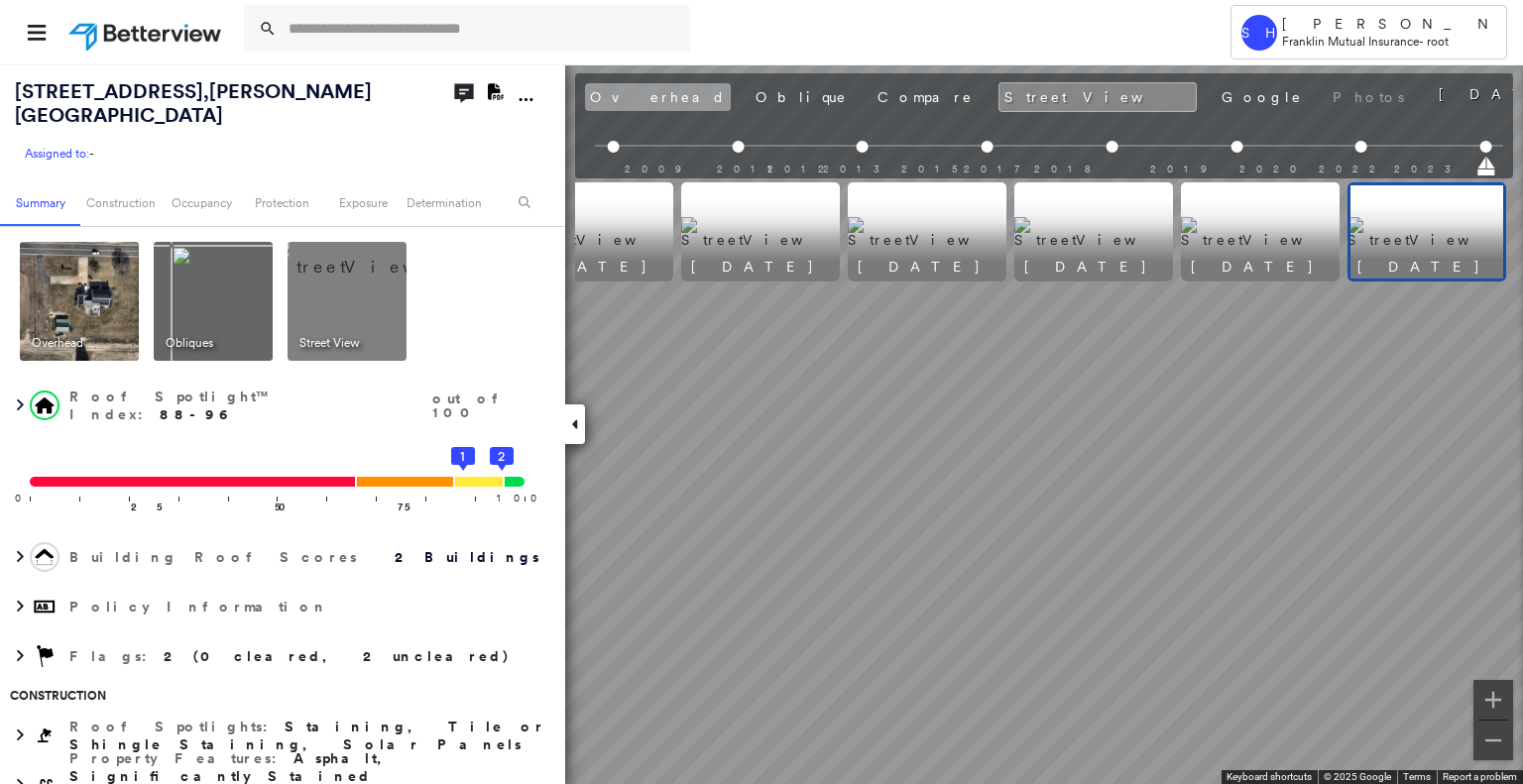 click on "Overhead" at bounding box center [657, 97] 